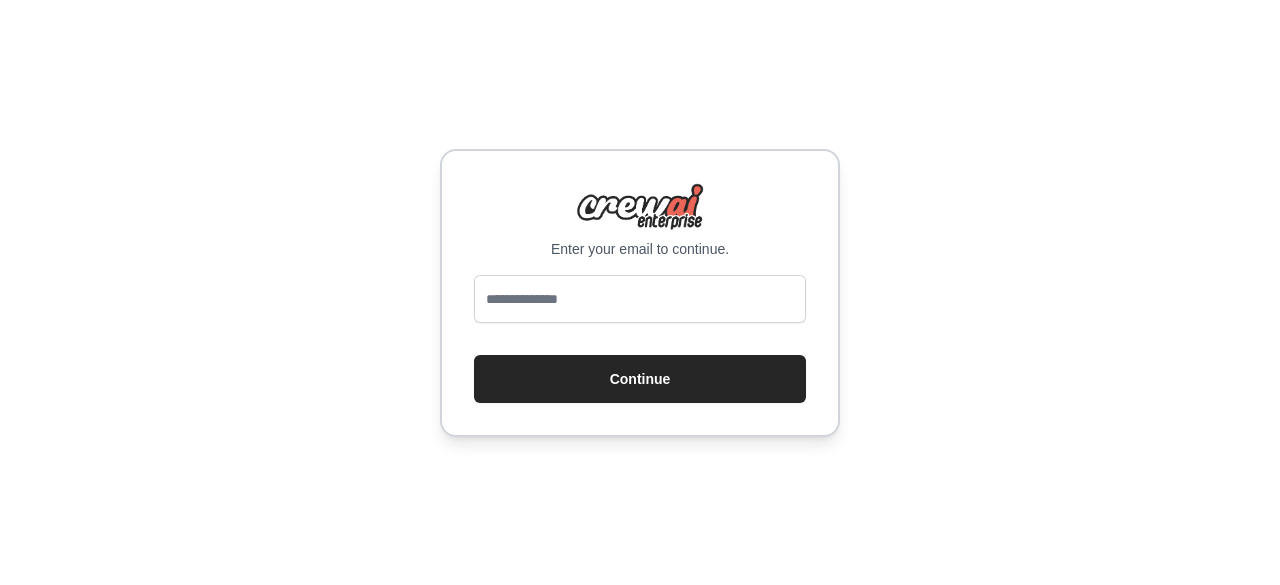 scroll, scrollTop: 0, scrollLeft: 0, axis: both 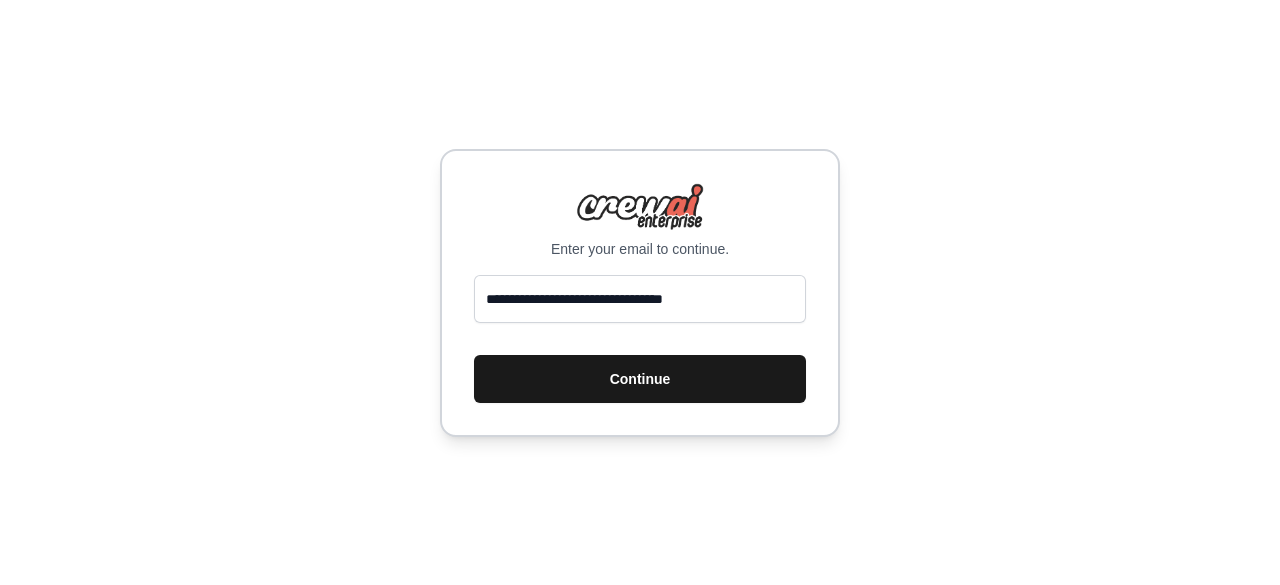 click on "Continue" at bounding box center (640, 379) 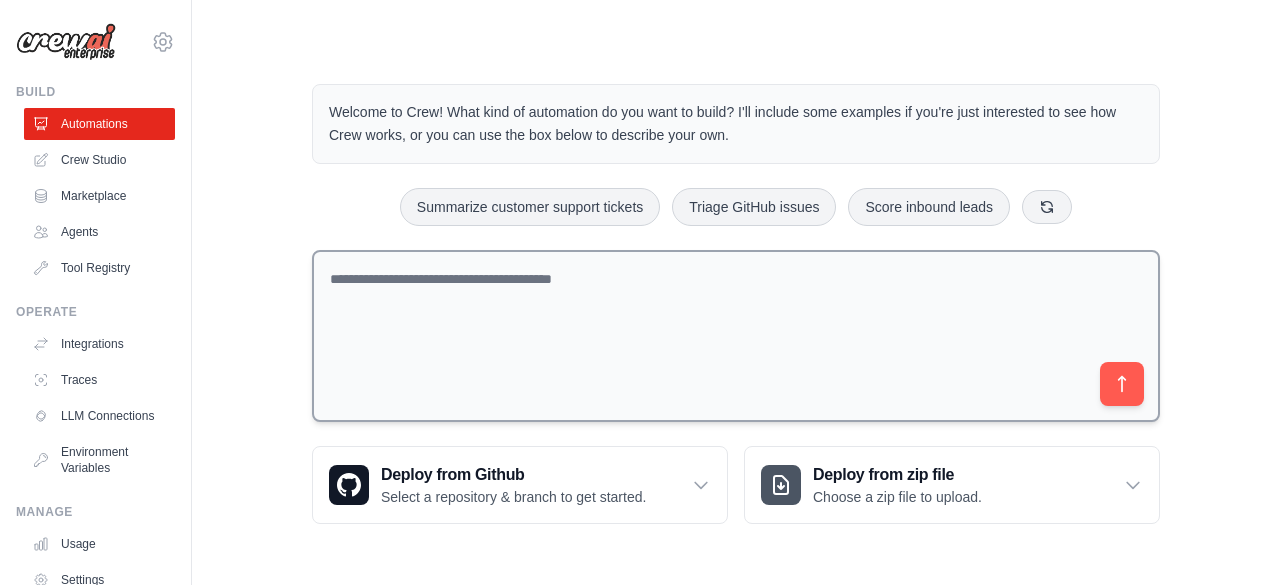 scroll, scrollTop: 0, scrollLeft: 0, axis: both 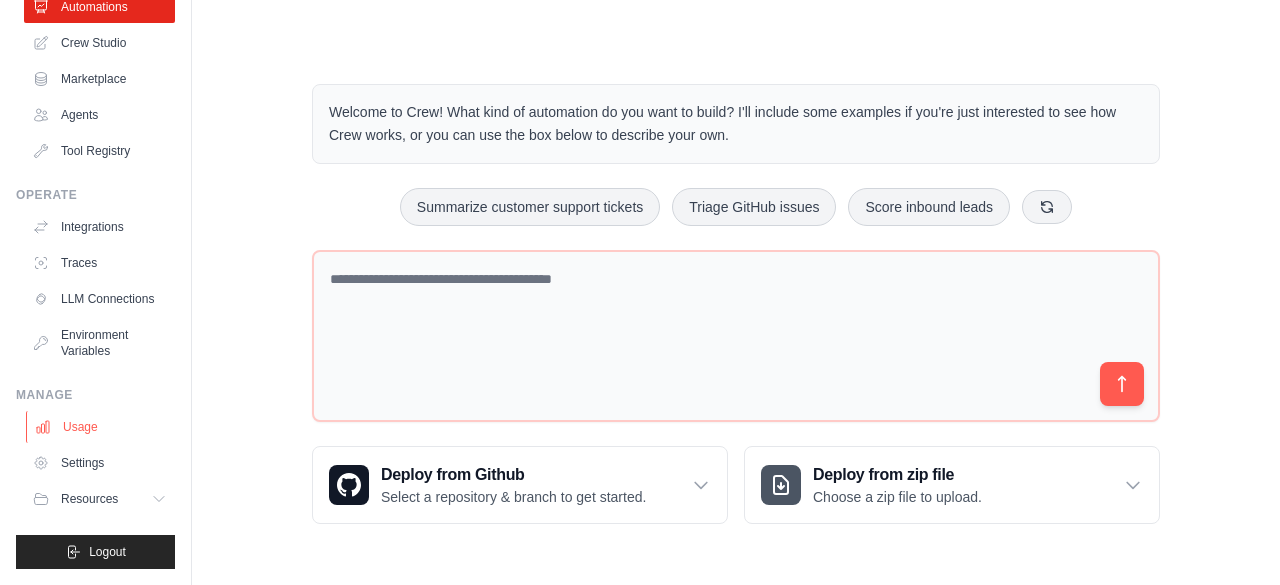 click on "Usage" at bounding box center [101, 427] 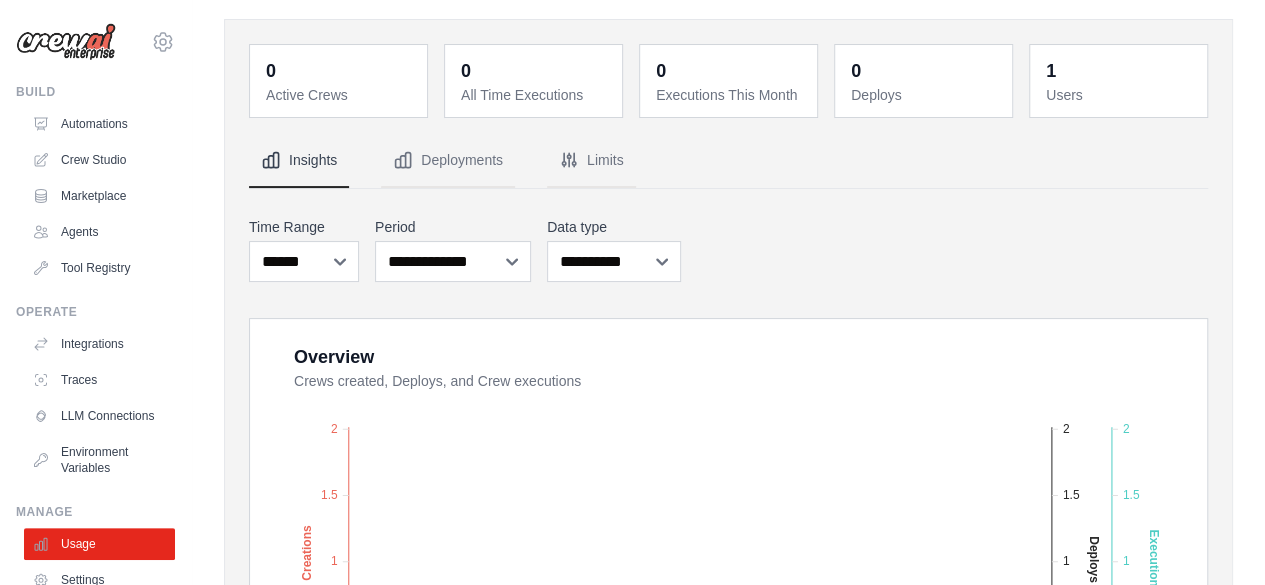 scroll, scrollTop: 0, scrollLeft: 0, axis: both 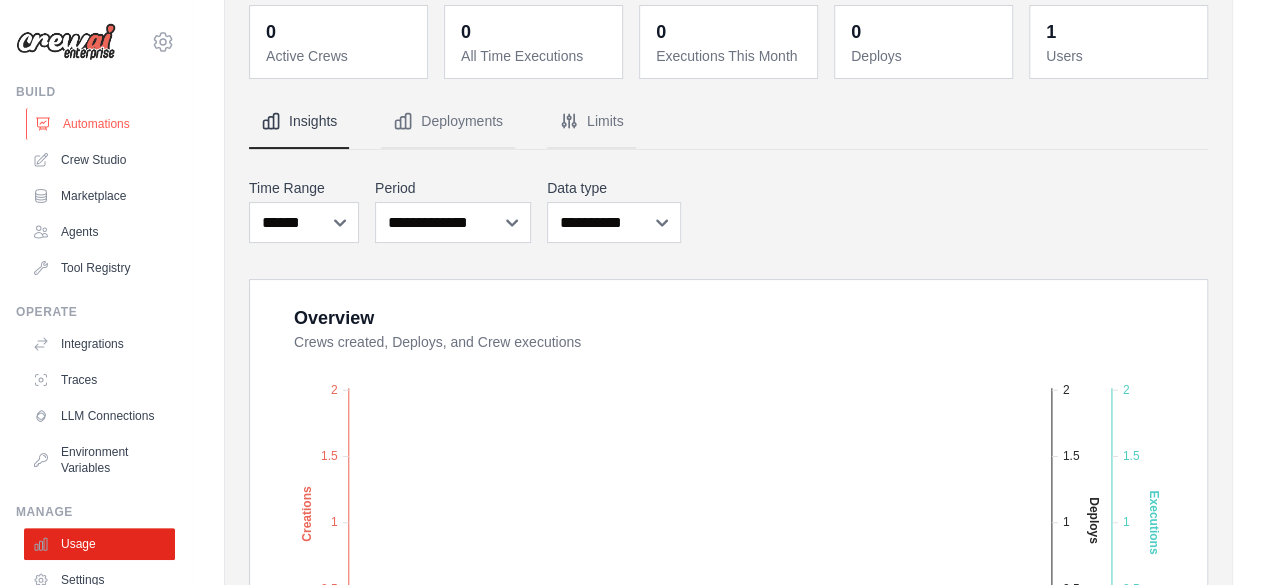 click on "Automations" at bounding box center [101, 124] 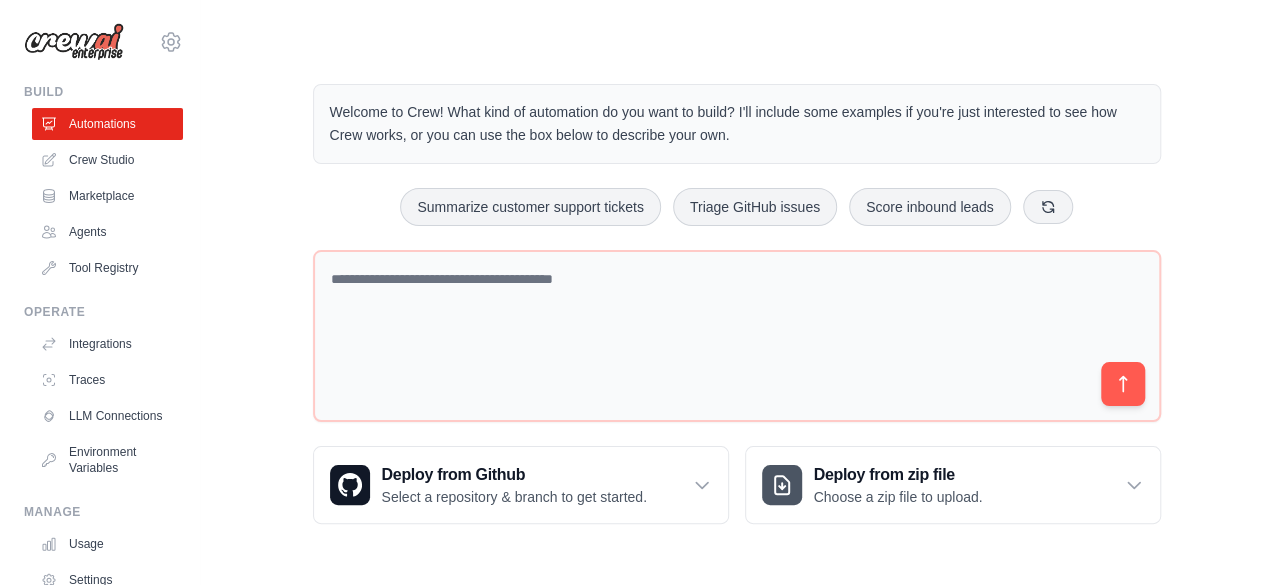 scroll, scrollTop: 0, scrollLeft: 0, axis: both 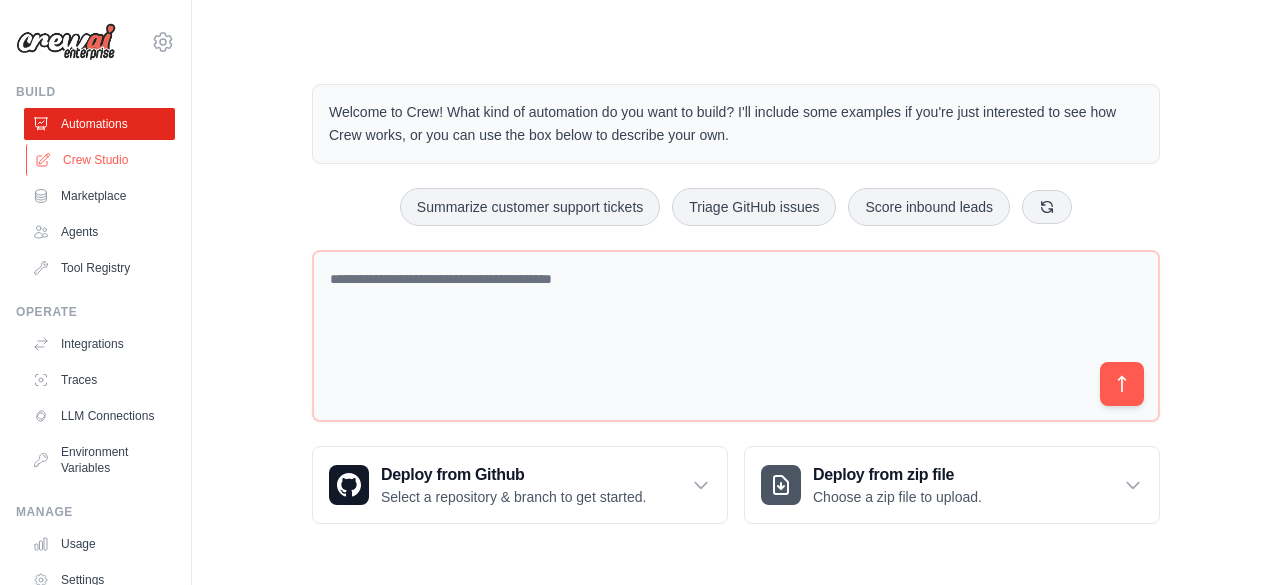 click on "Crew Studio" at bounding box center [101, 160] 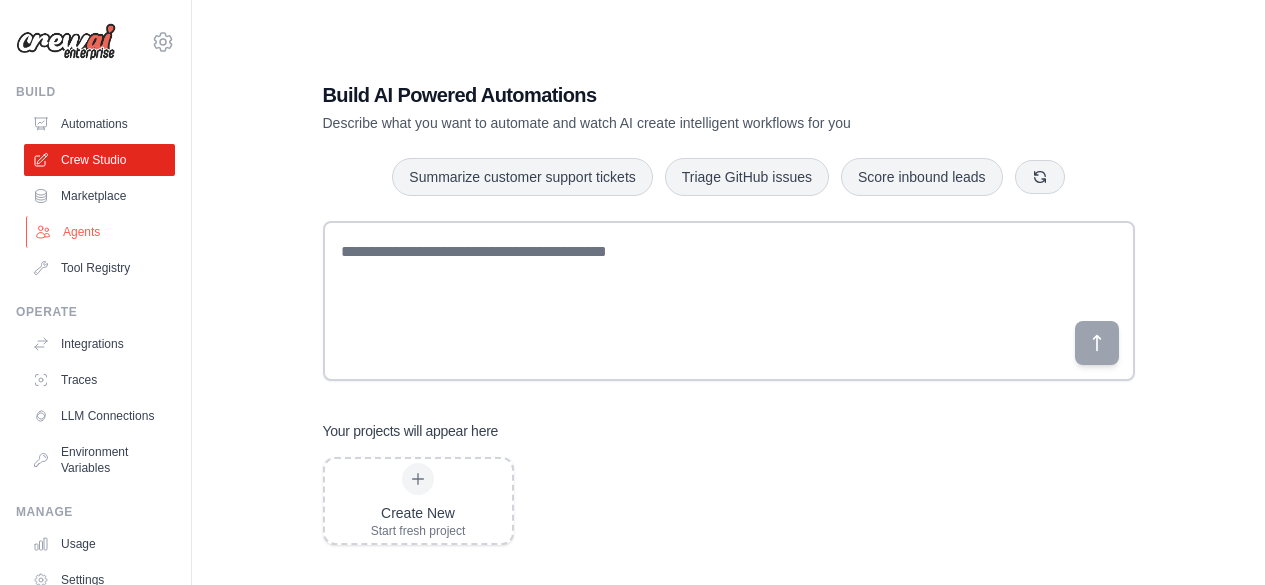 scroll, scrollTop: 0, scrollLeft: 0, axis: both 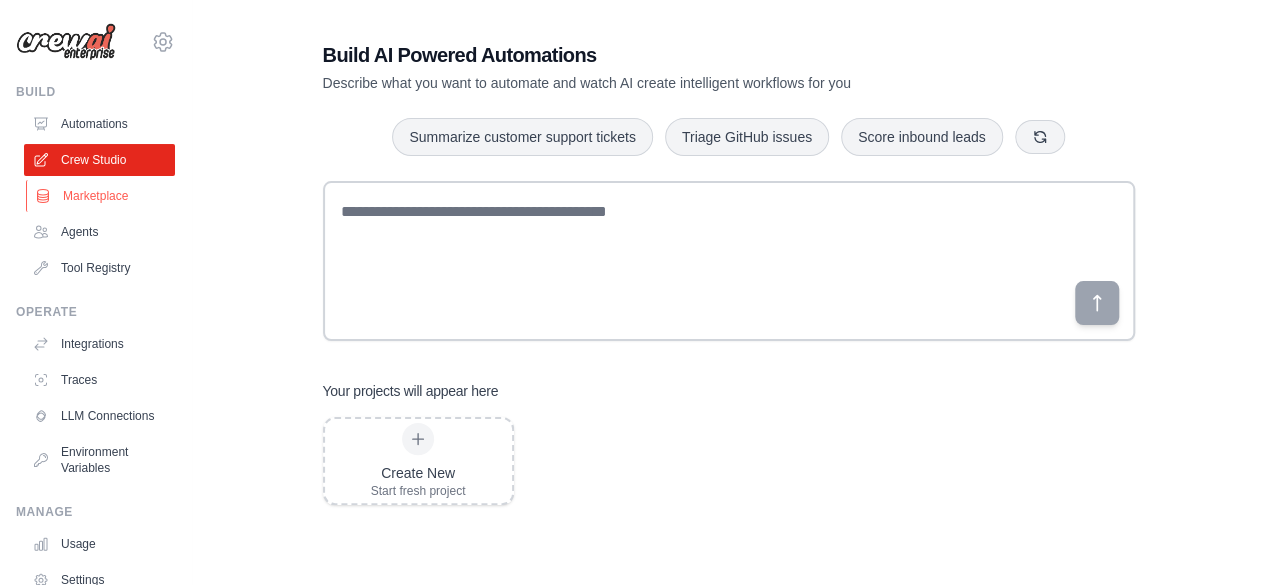click on "Marketplace" at bounding box center [101, 196] 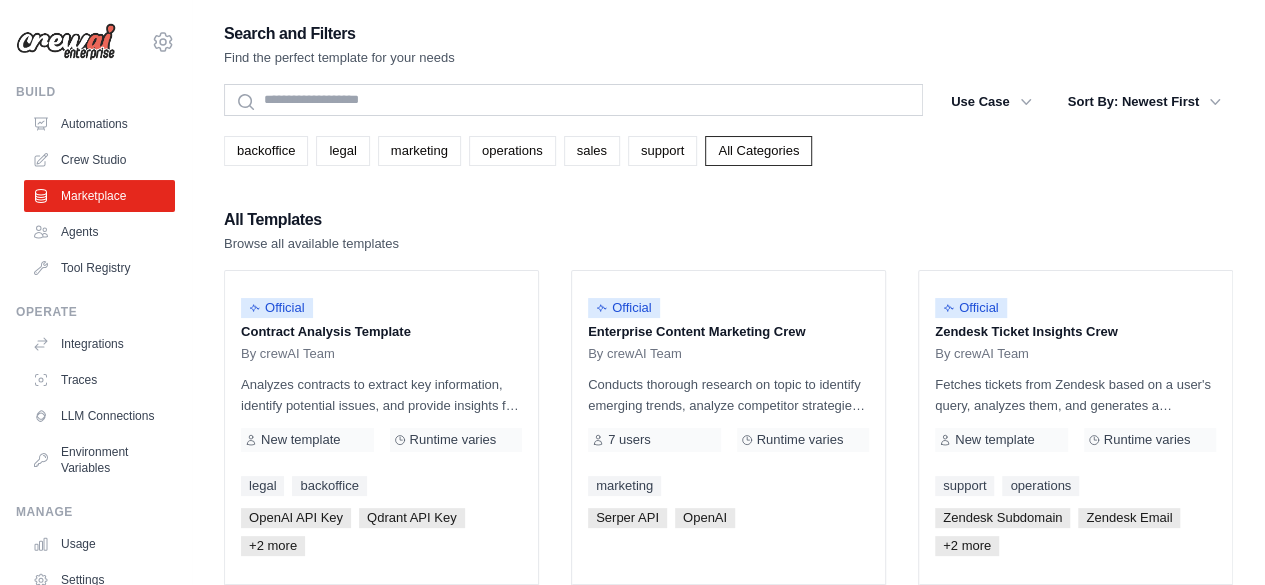click on "Agents" at bounding box center [99, 232] 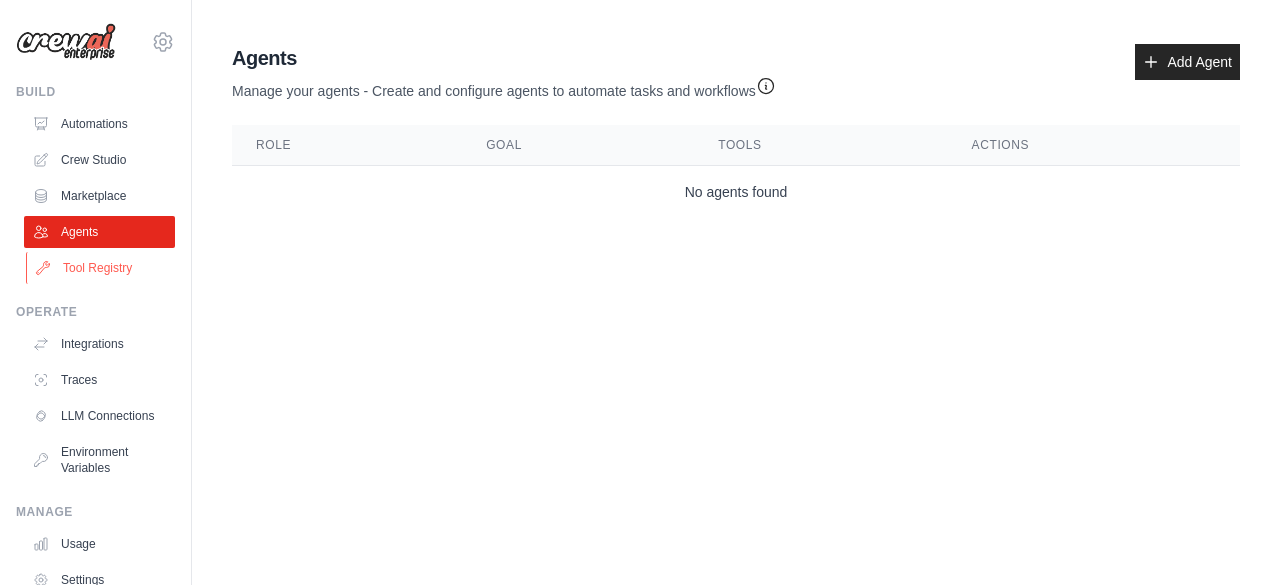 click on "Tool Registry" at bounding box center (101, 268) 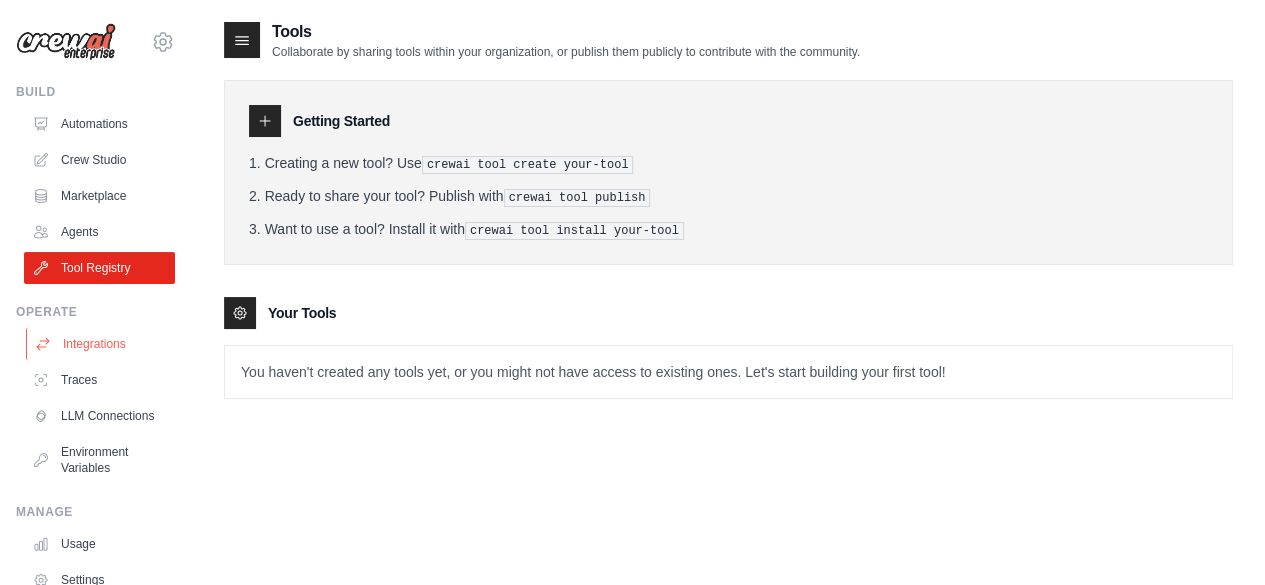 click on "Integrations" at bounding box center [101, 344] 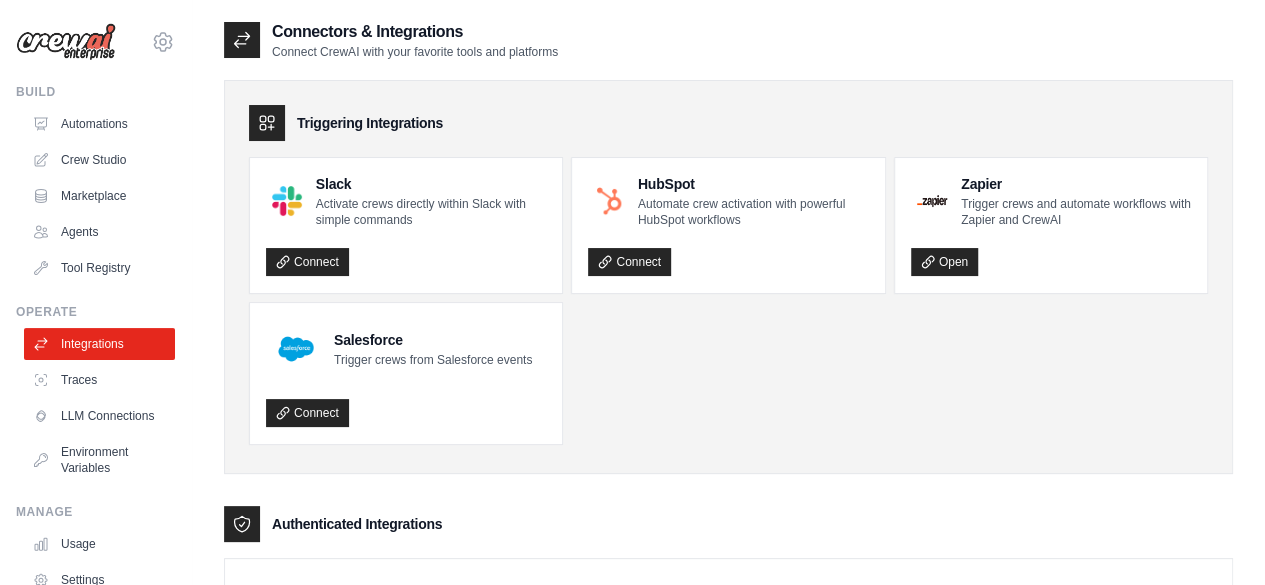 click at bounding box center [66, 42] 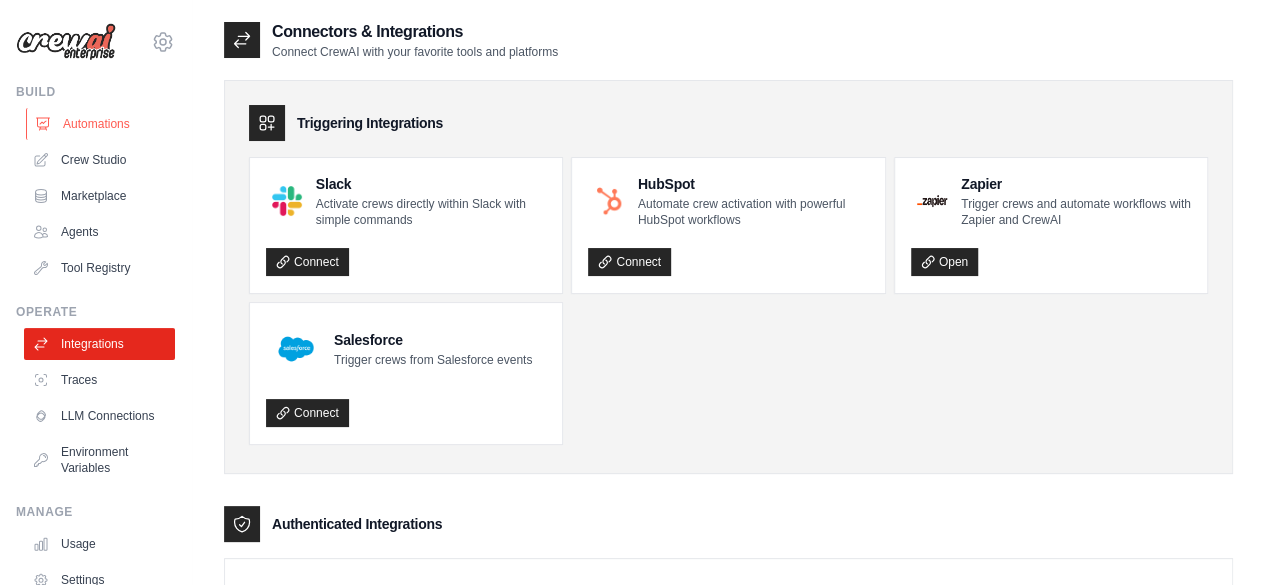 click on "Automations" at bounding box center (101, 124) 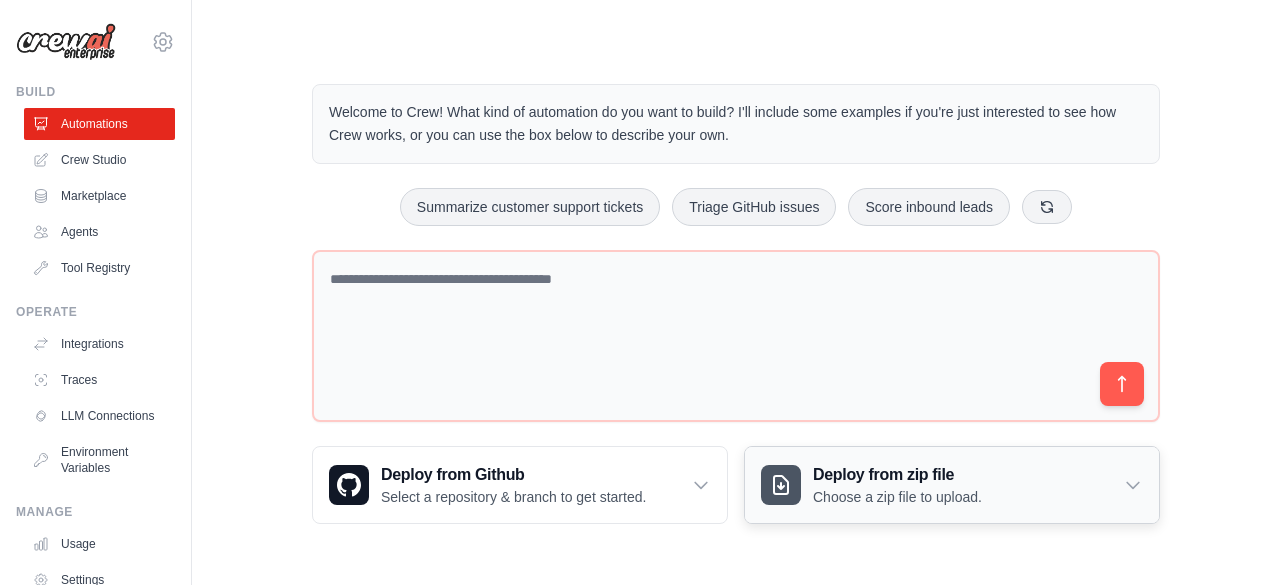 click on "Deploy from zip file
Choose a zip file to upload." at bounding box center (952, 485) 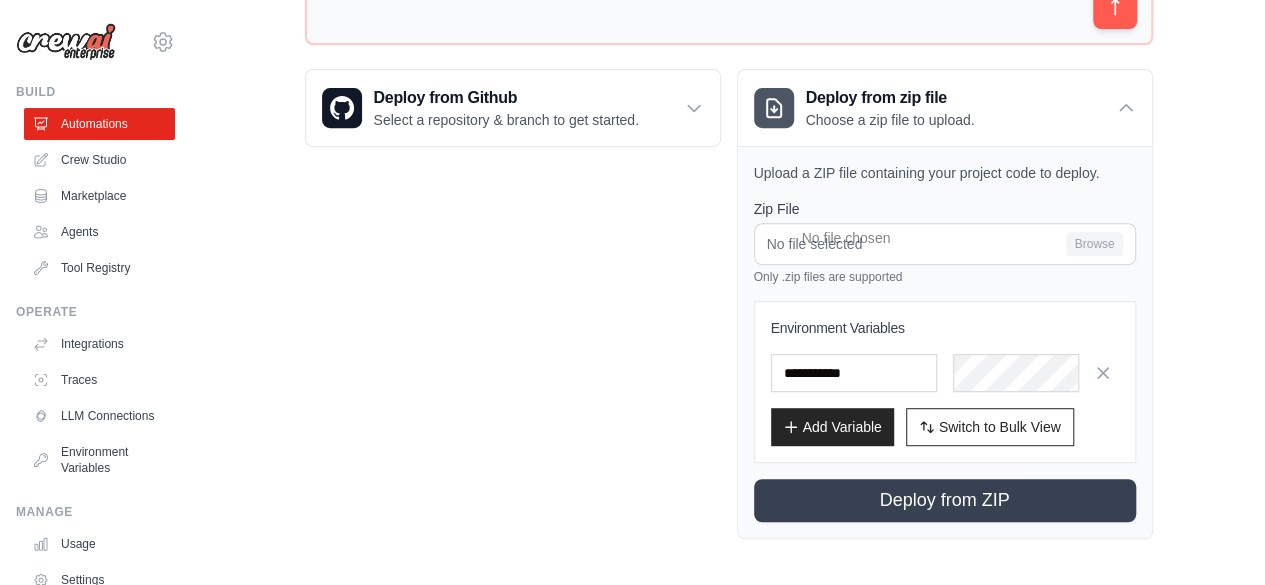 click on "Deploy from Github
Select a repository & branch to get started.
Connect GitHub
Connect your GitHub account to deploy from repositories.
Configure GitHub" at bounding box center [513, 304] 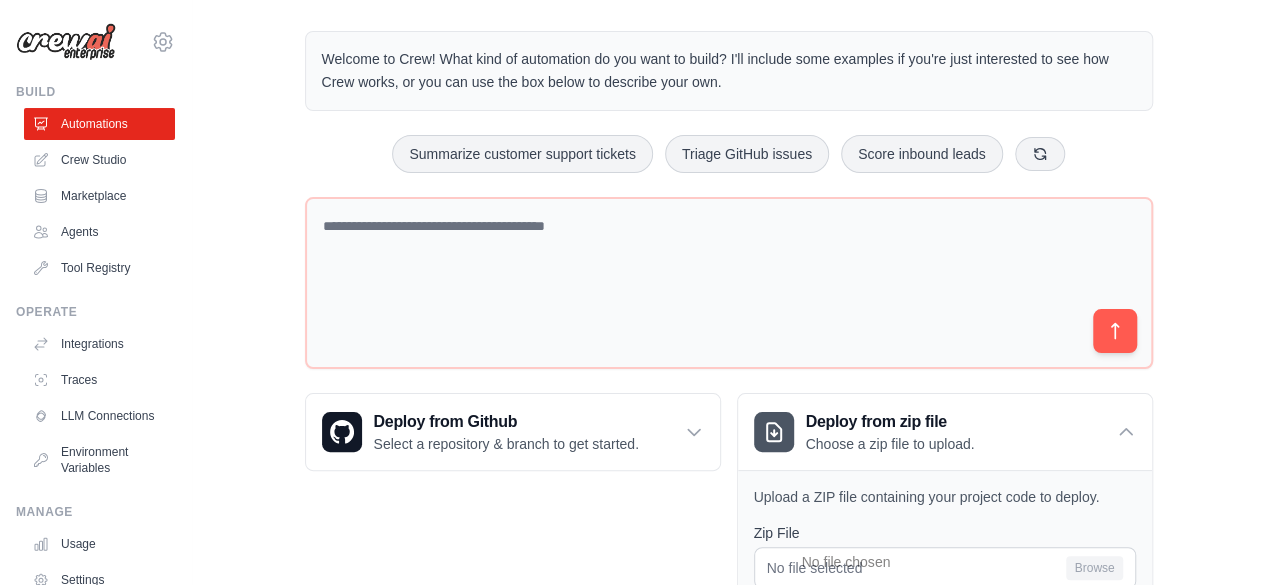 scroll, scrollTop: 0, scrollLeft: 0, axis: both 